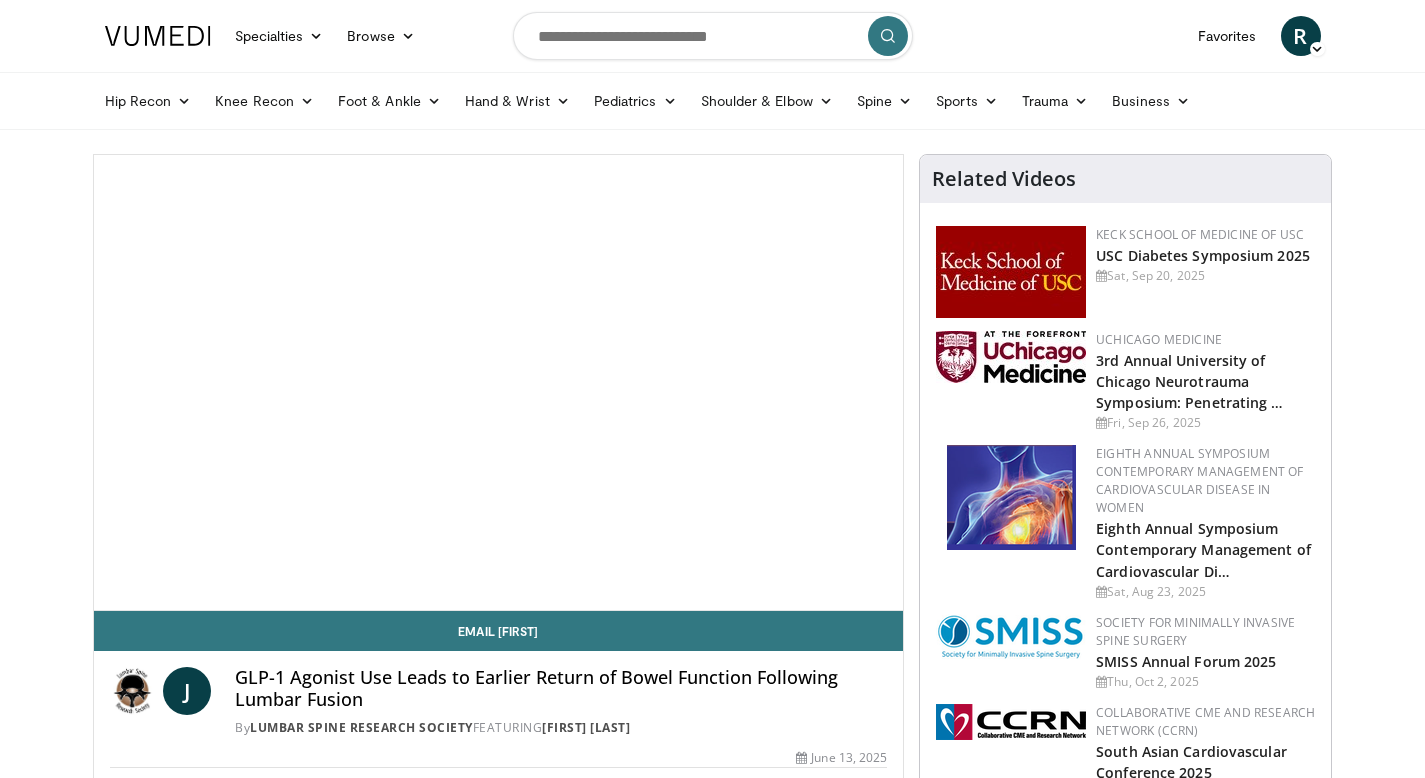 scroll, scrollTop: 0, scrollLeft: 0, axis: both 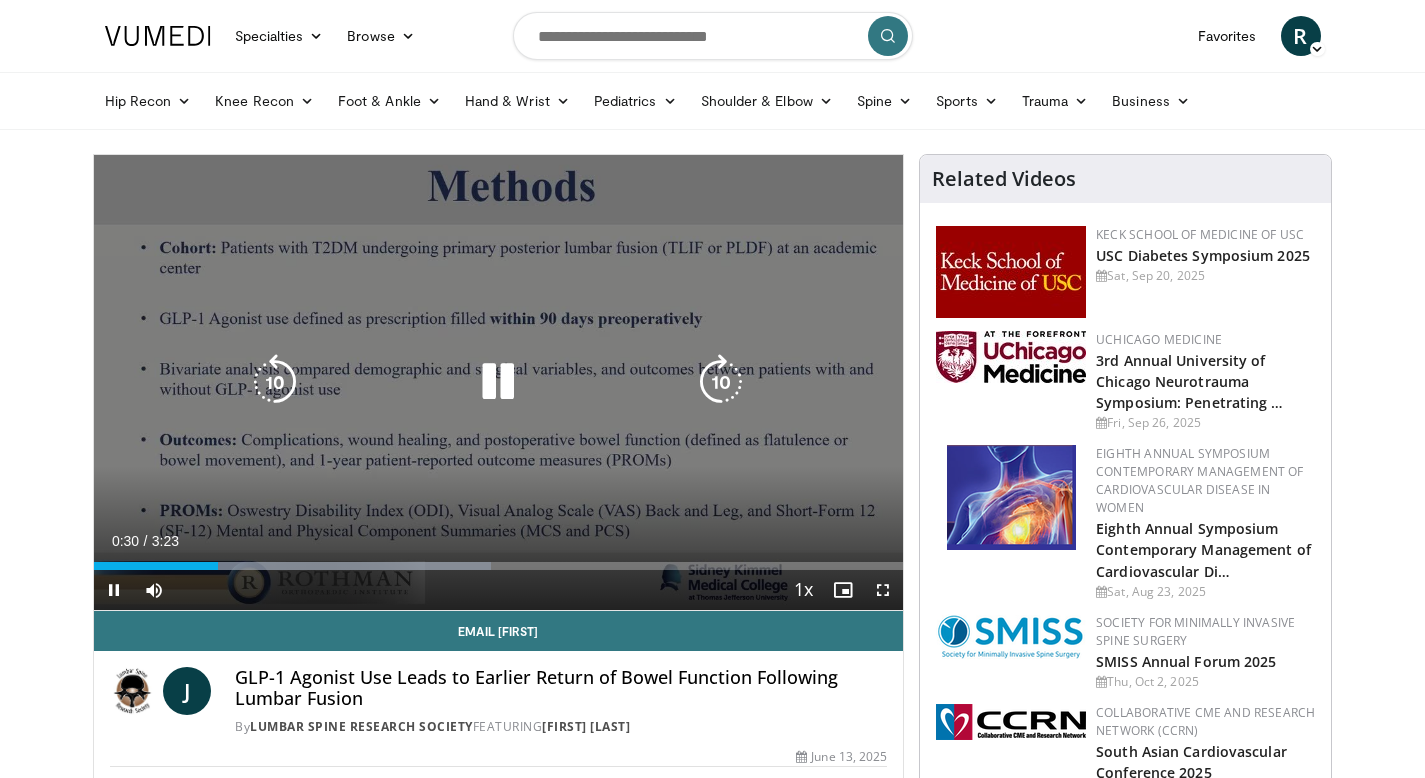 click at bounding box center [275, 382] 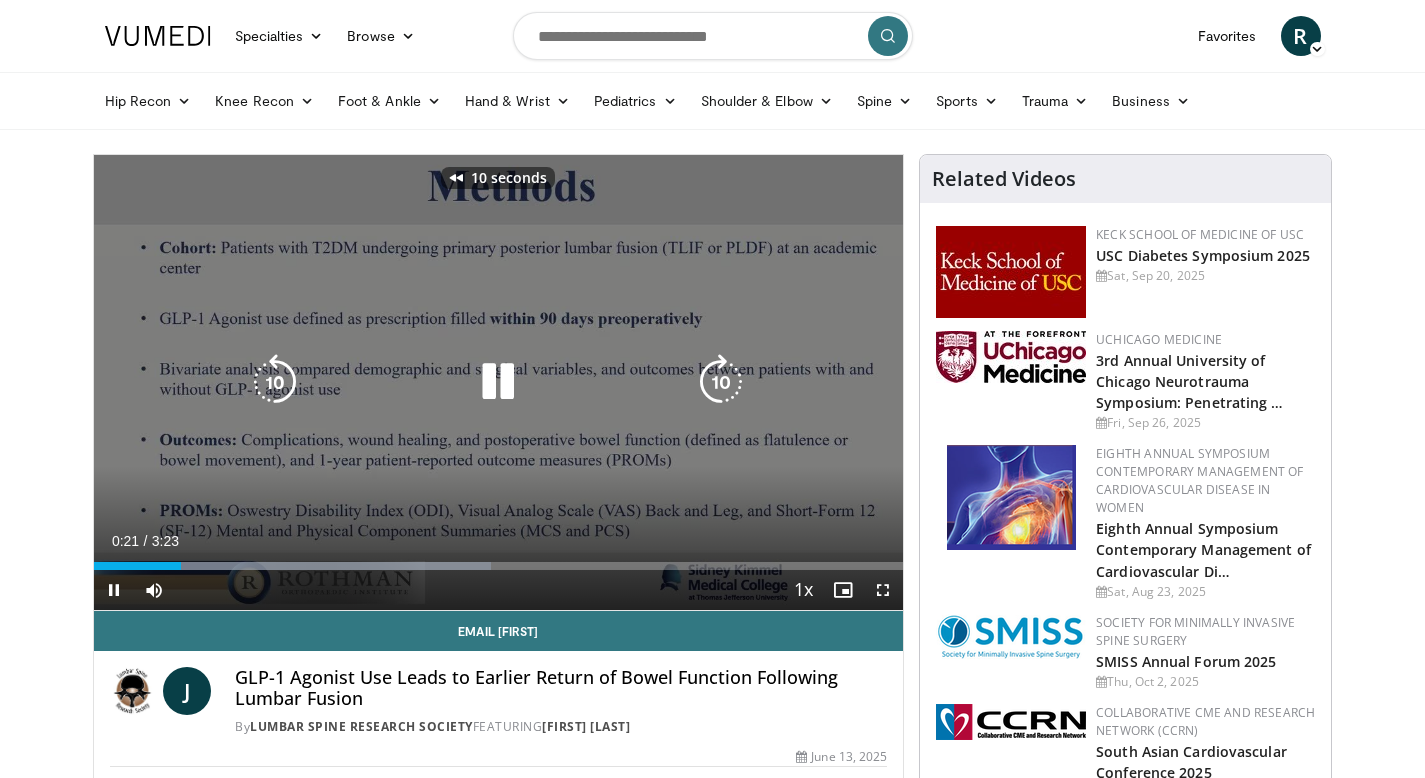 click at bounding box center [275, 382] 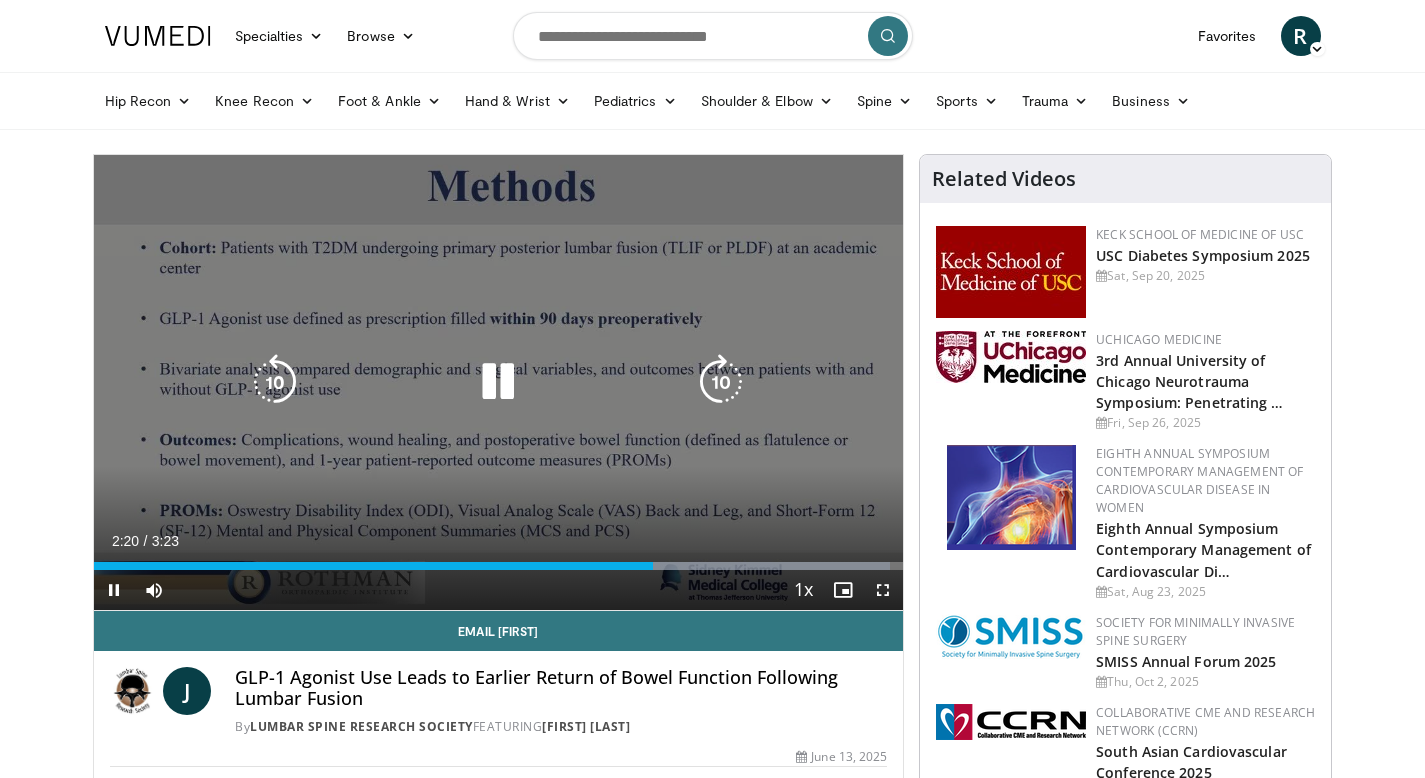 click at bounding box center (498, 382) 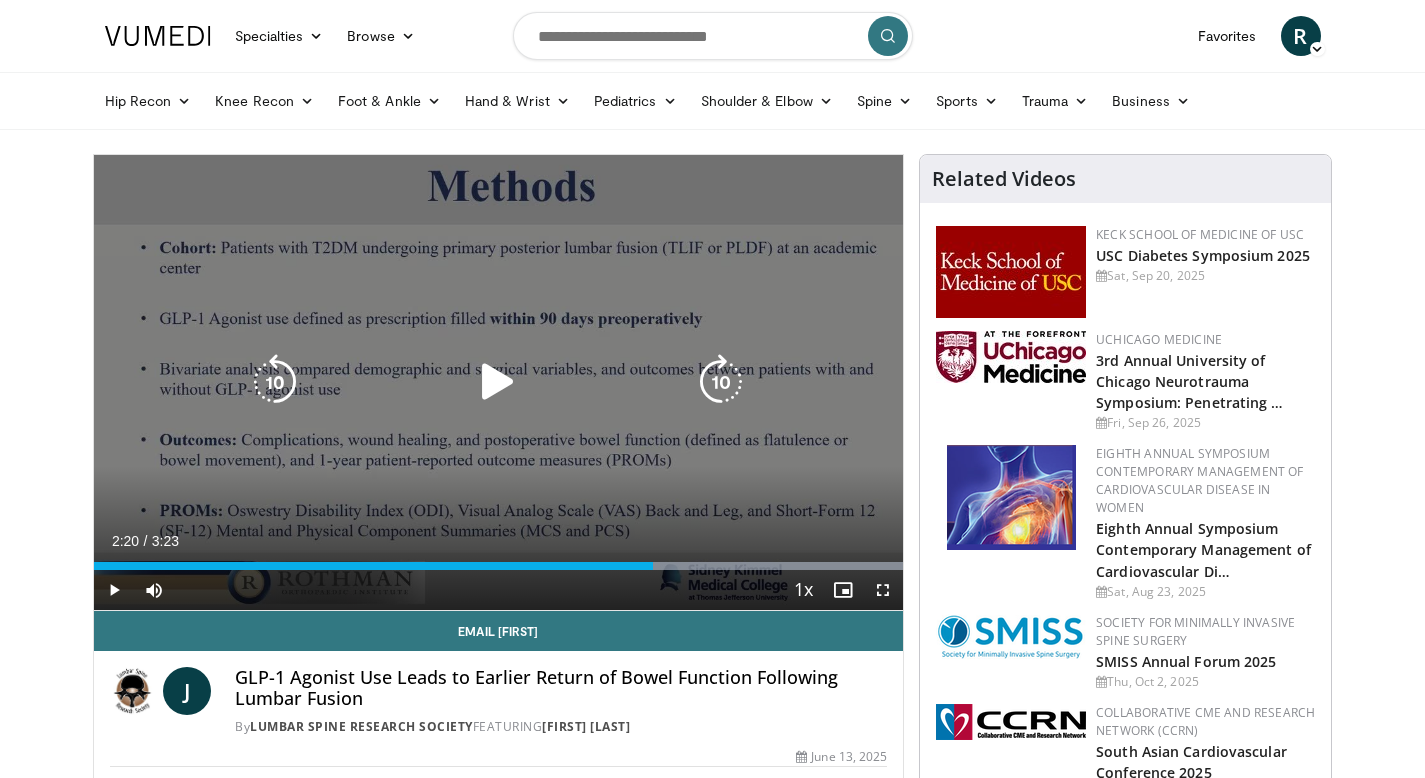 click at bounding box center [498, 382] 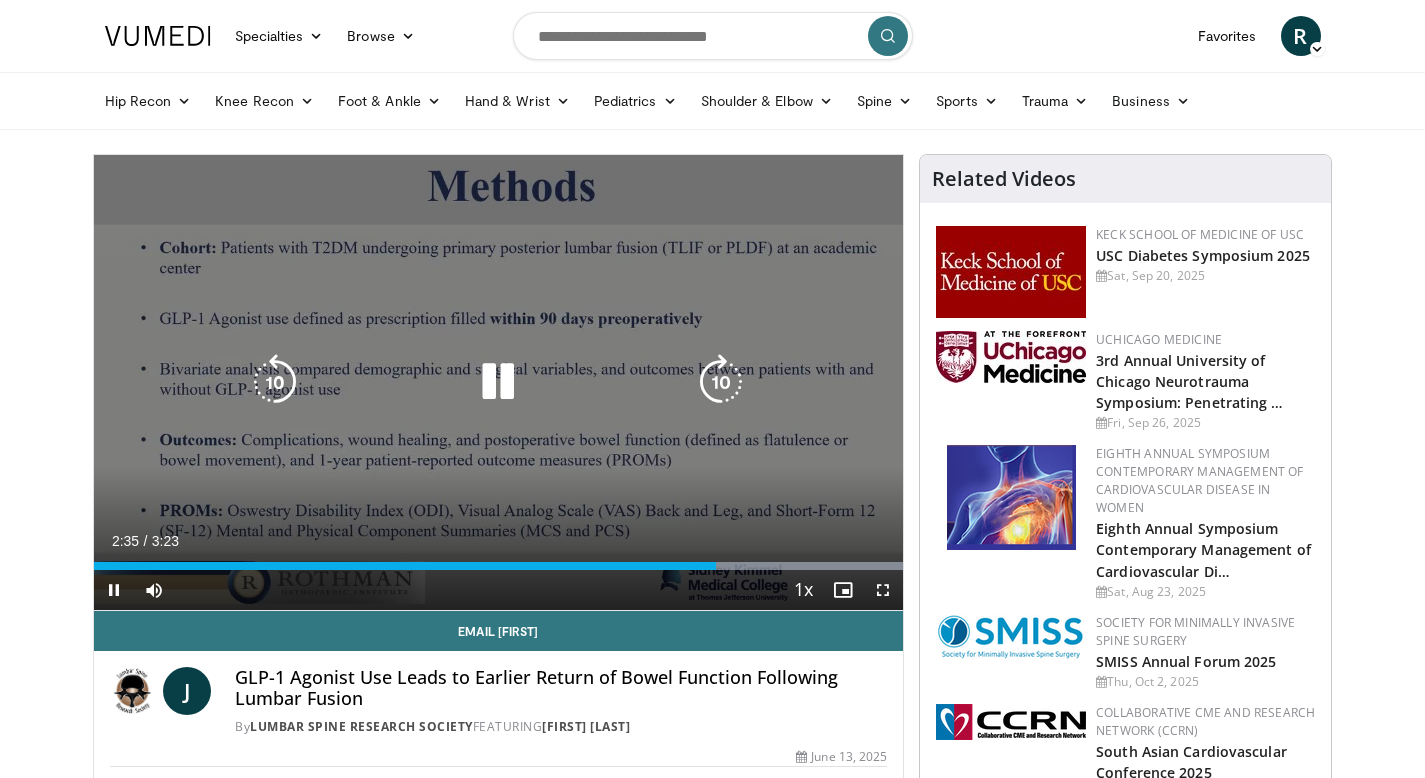 click at bounding box center [275, 382] 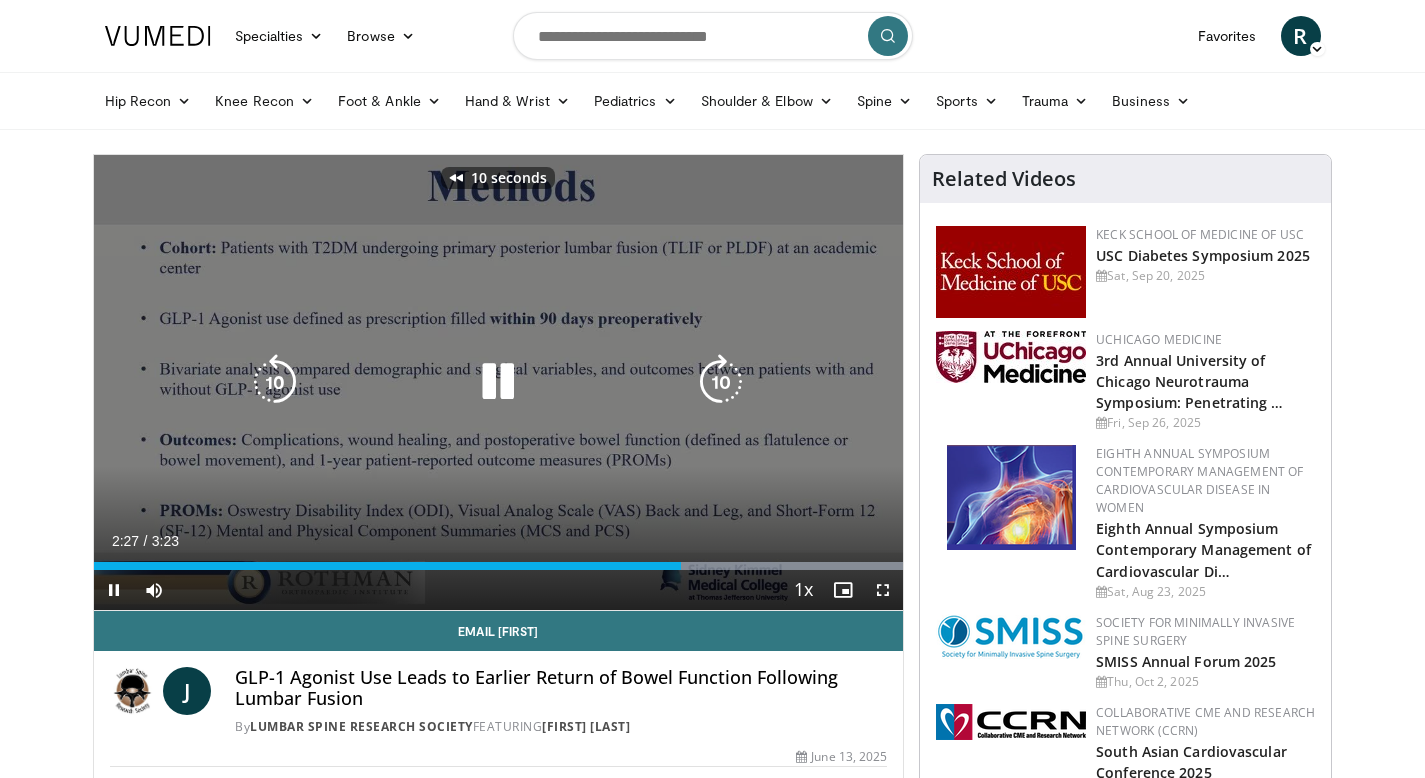 click at bounding box center [498, 382] 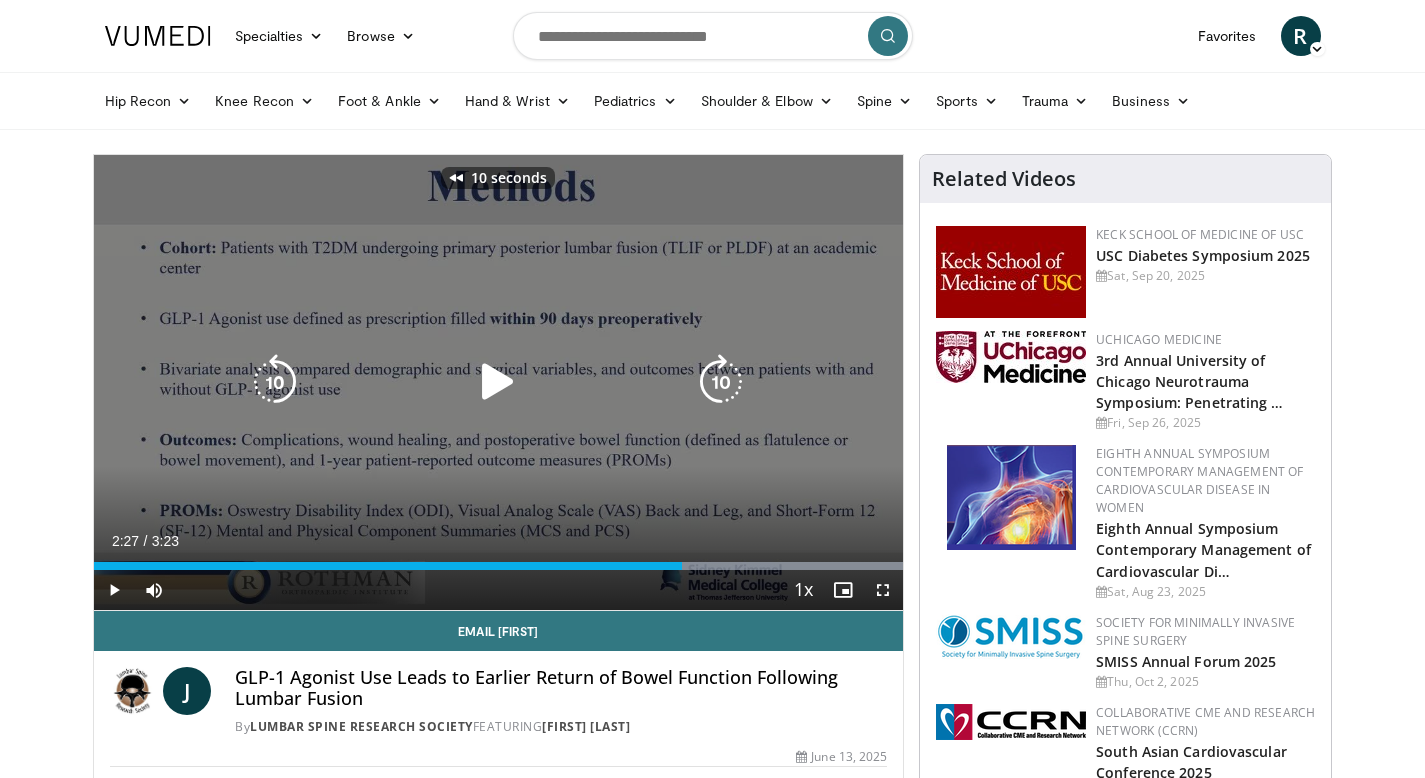click at bounding box center [498, 382] 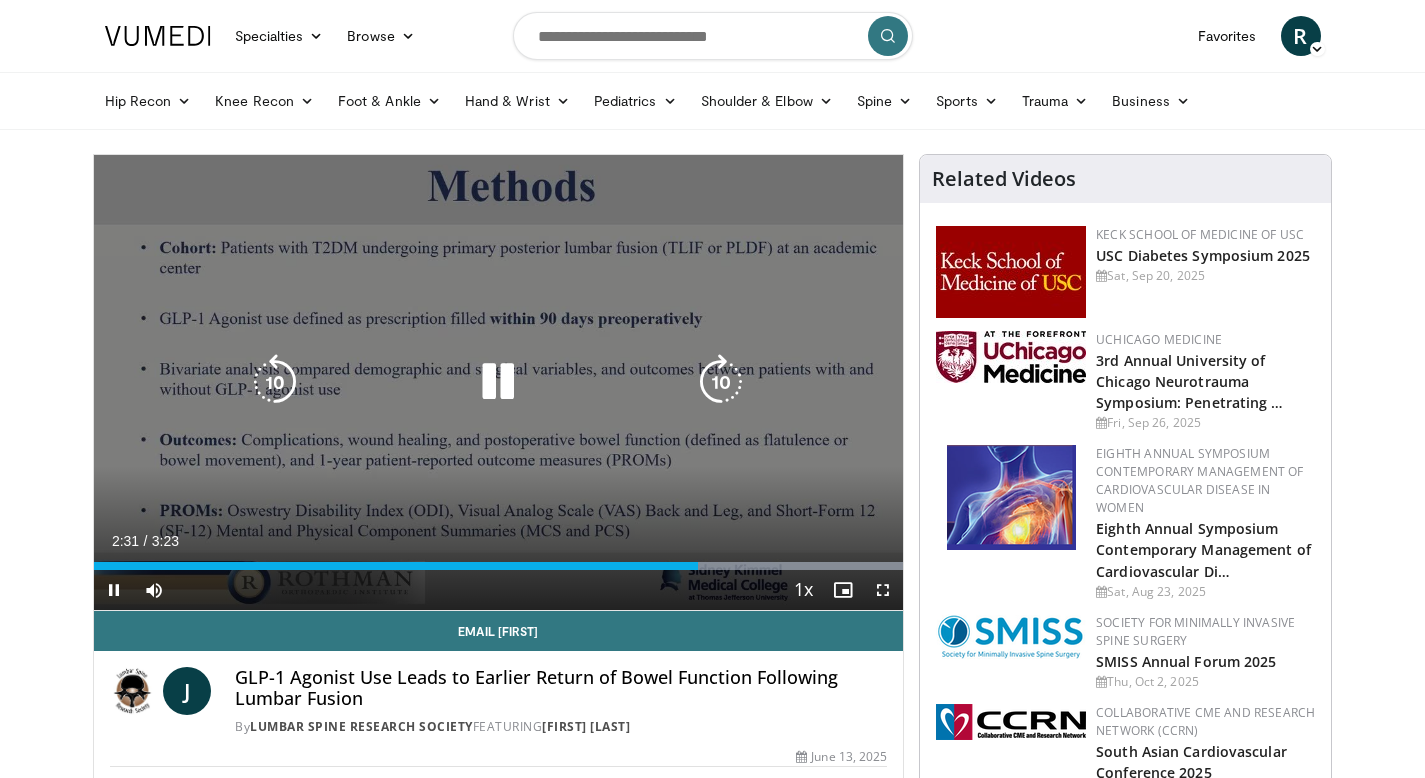 click at bounding box center (498, 382) 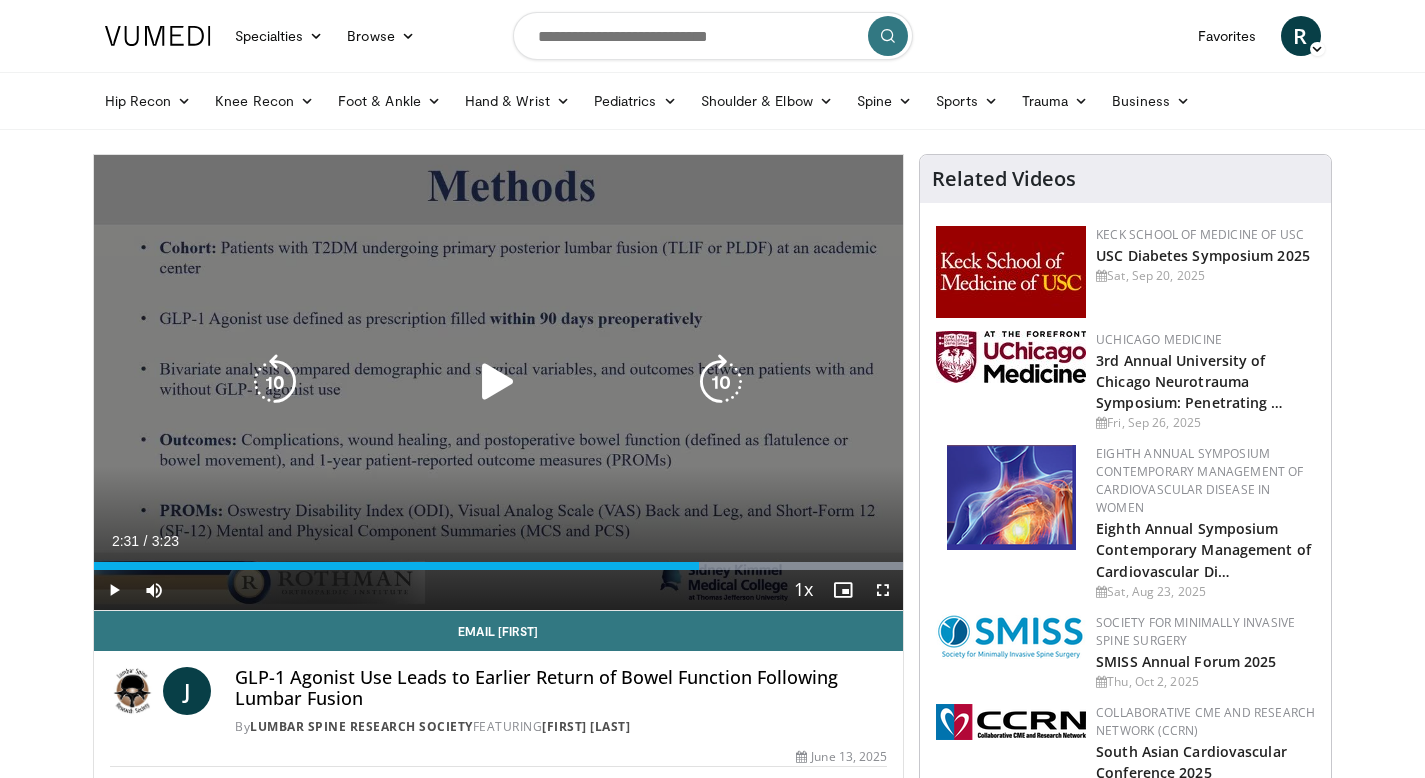 click at bounding box center (498, 382) 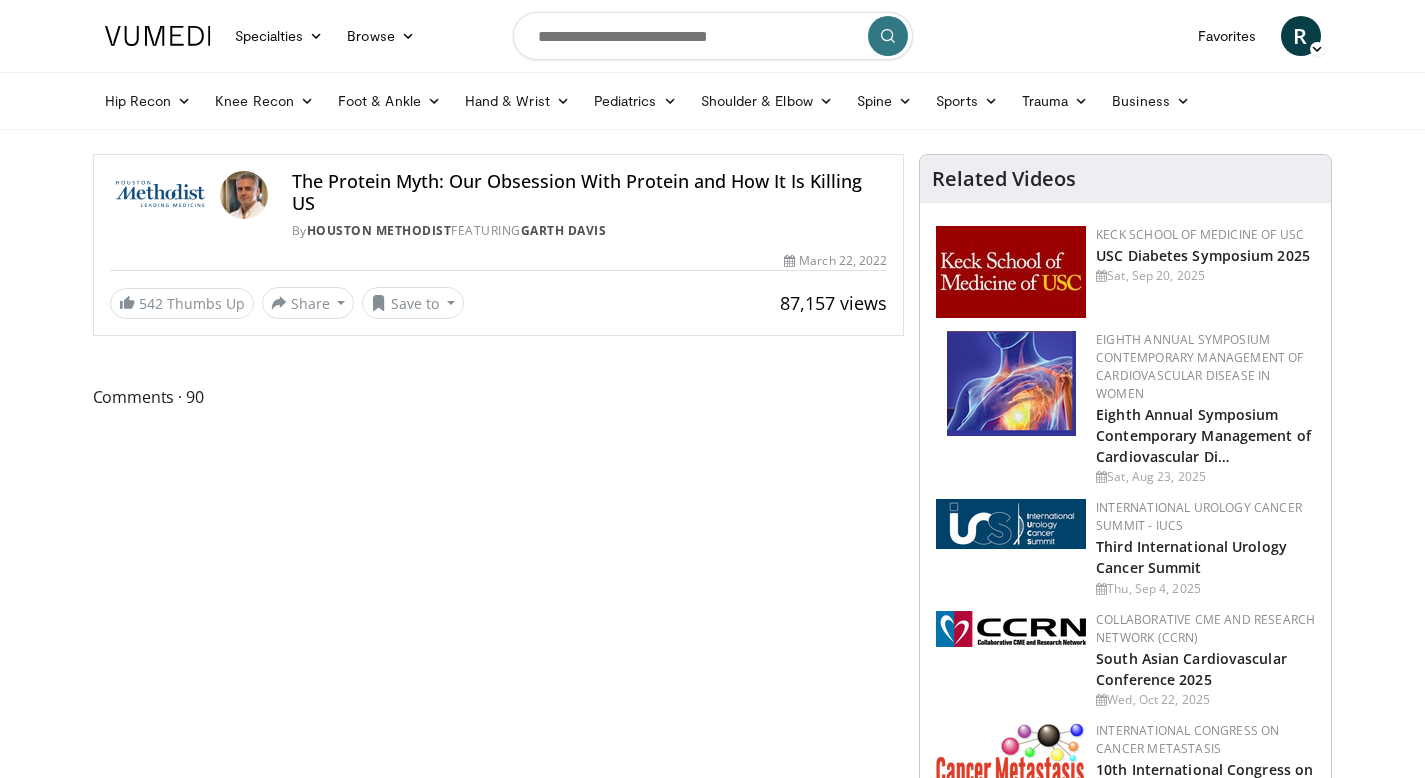 scroll, scrollTop: 0, scrollLeft: 0, axis: both 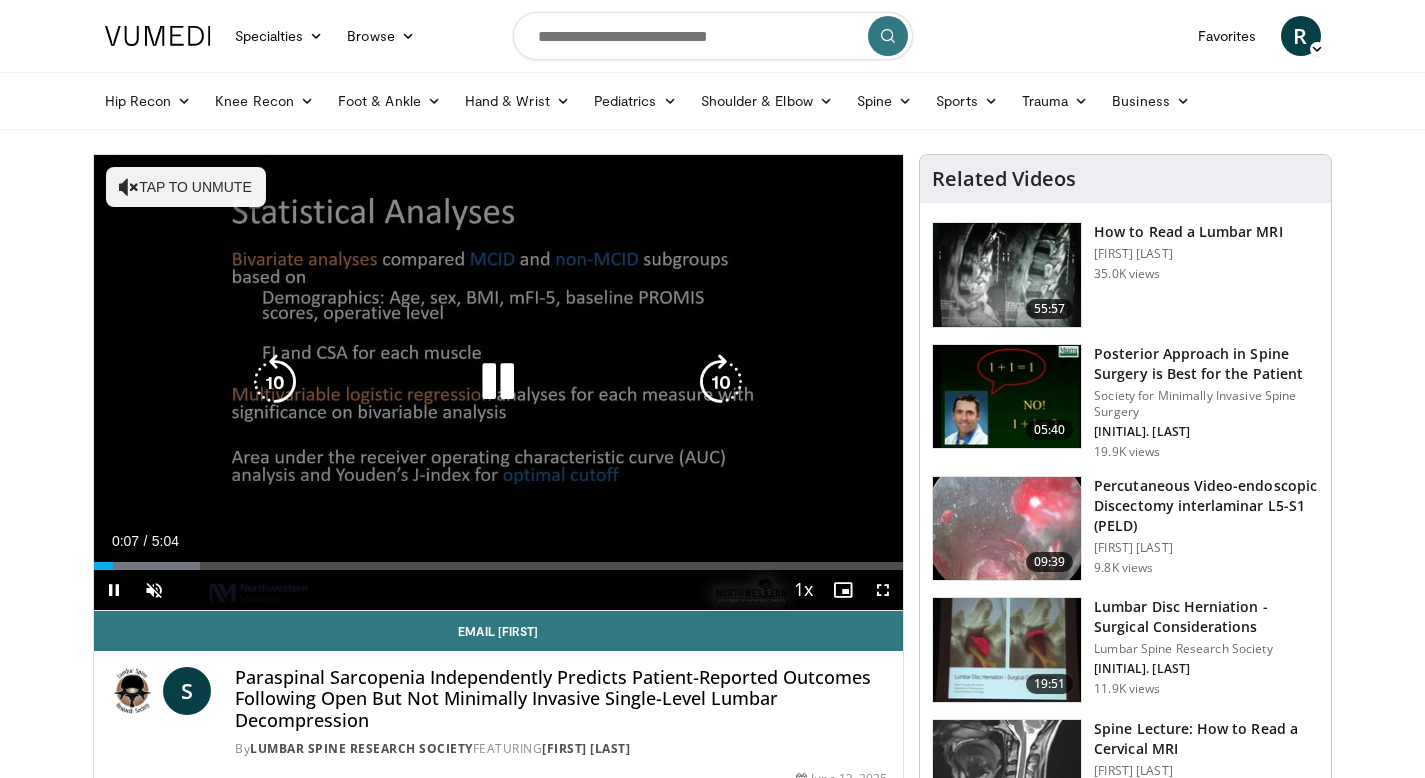 click at bounding box center [498, 382] 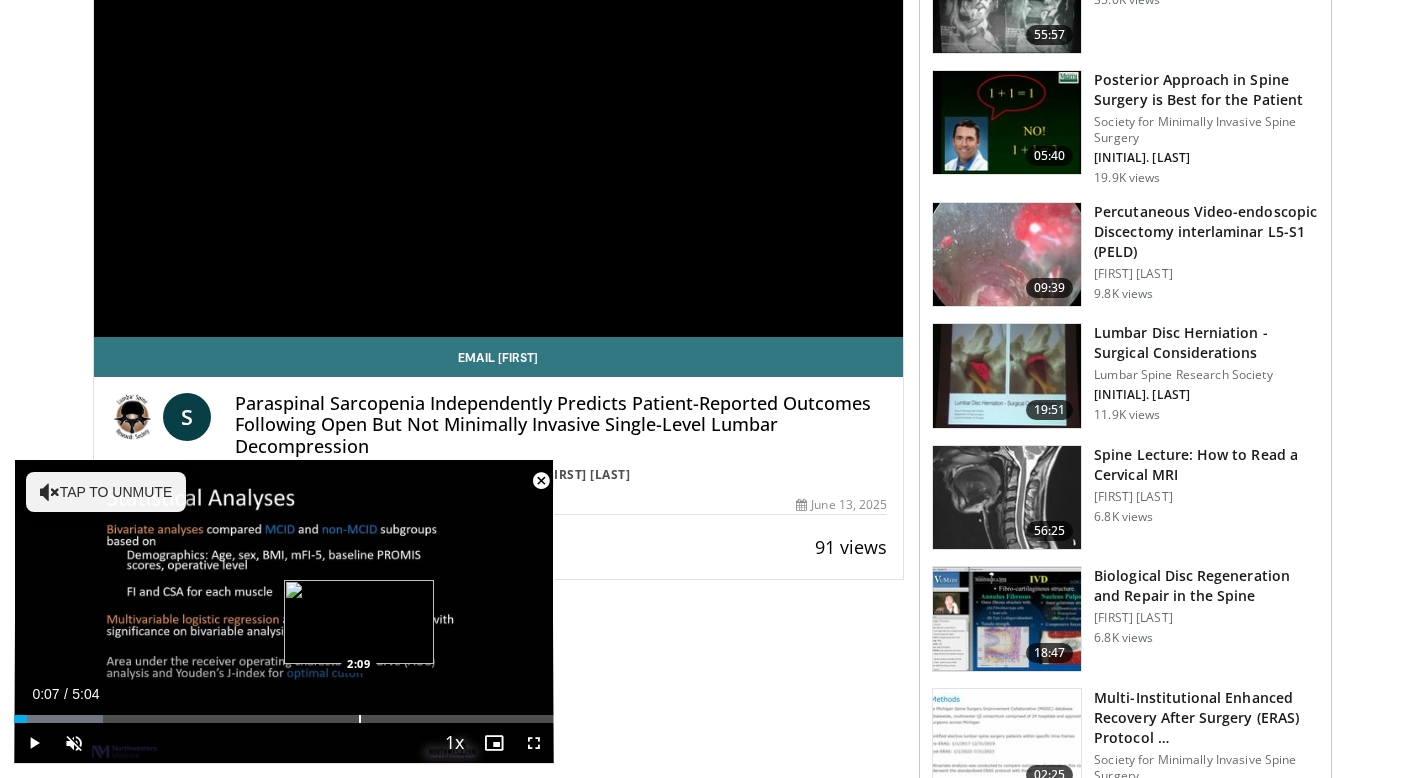 scroll, scrollTop: 276, scrollLeft: 0, axis: vertical 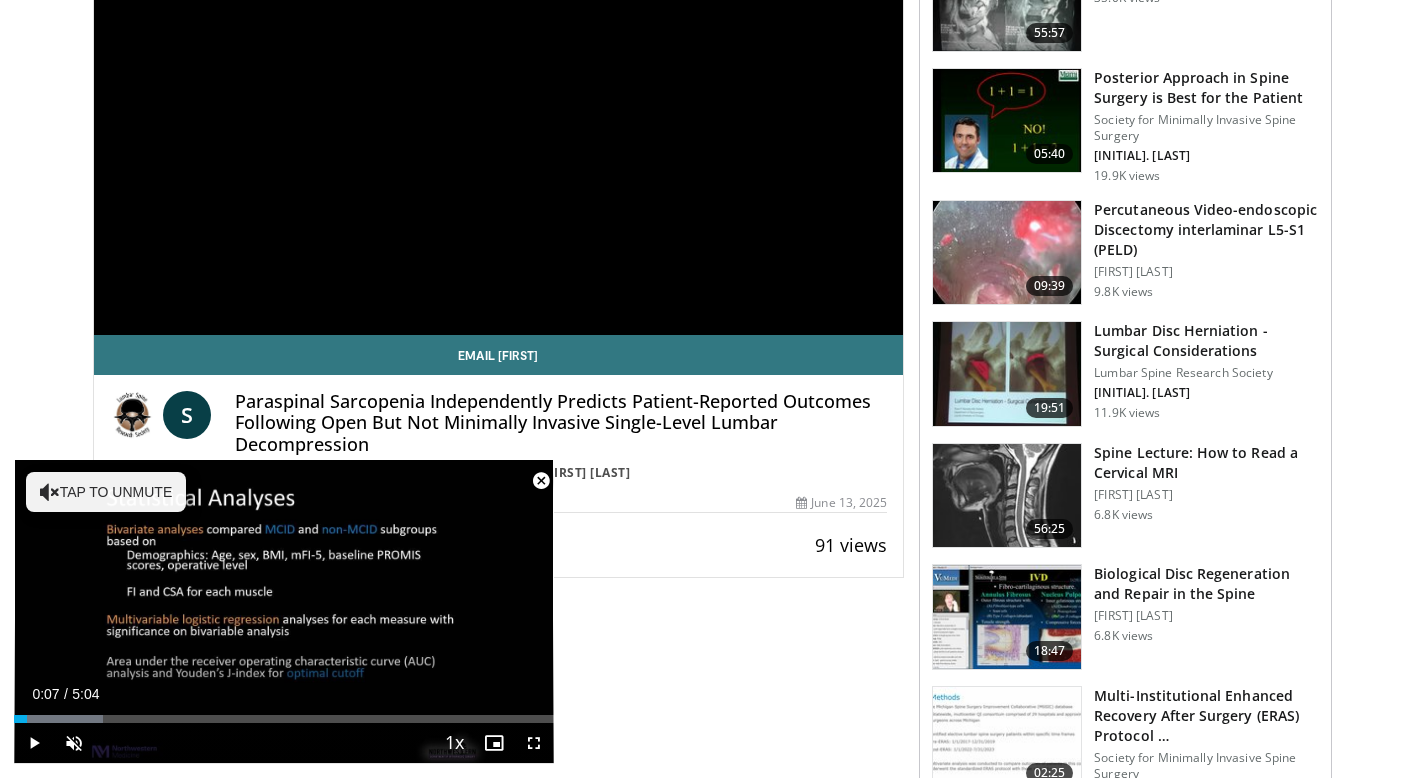 click at bounding box center [541, 481] 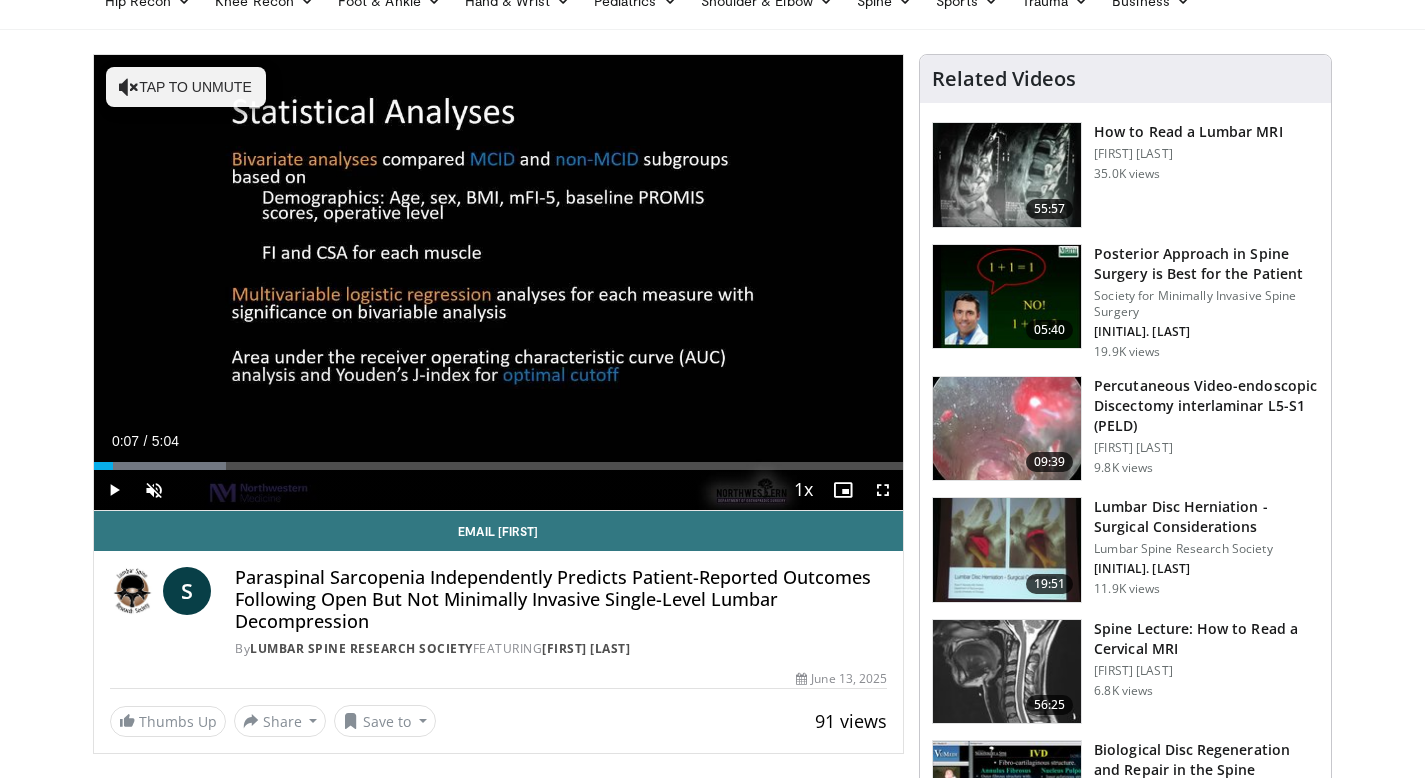 scroll, scrollTop: 0, scrollLeft: 0, axis: both 